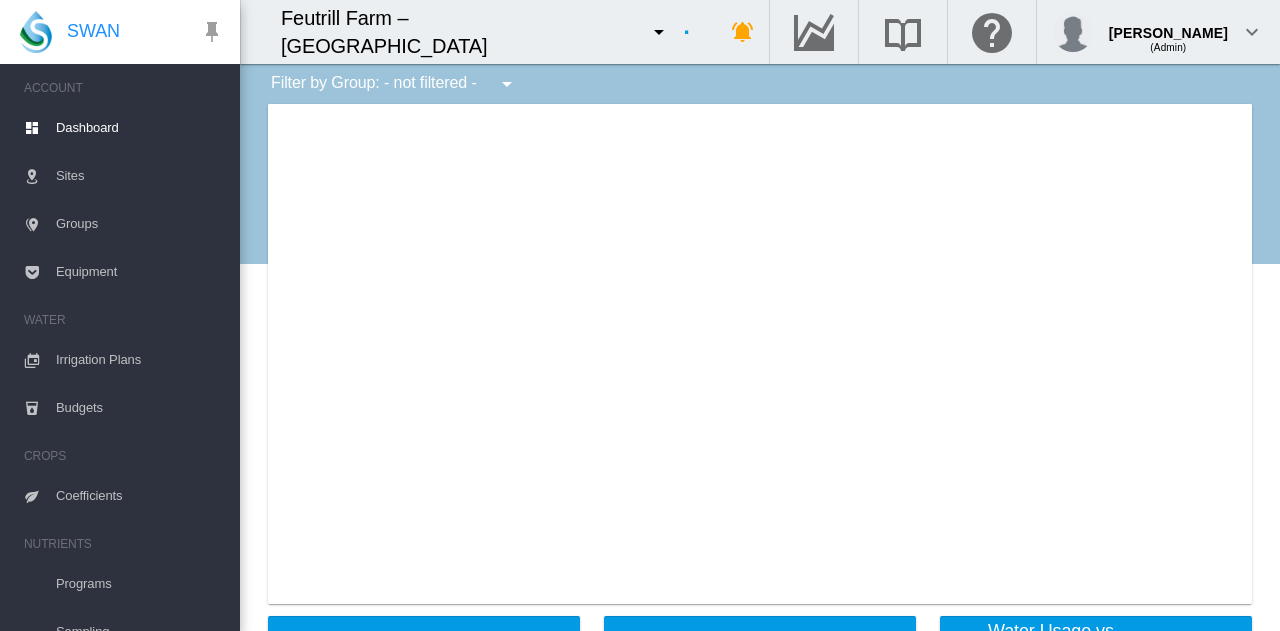 scroll, scrollTop: 0, scrollLeft: 0, axis: both 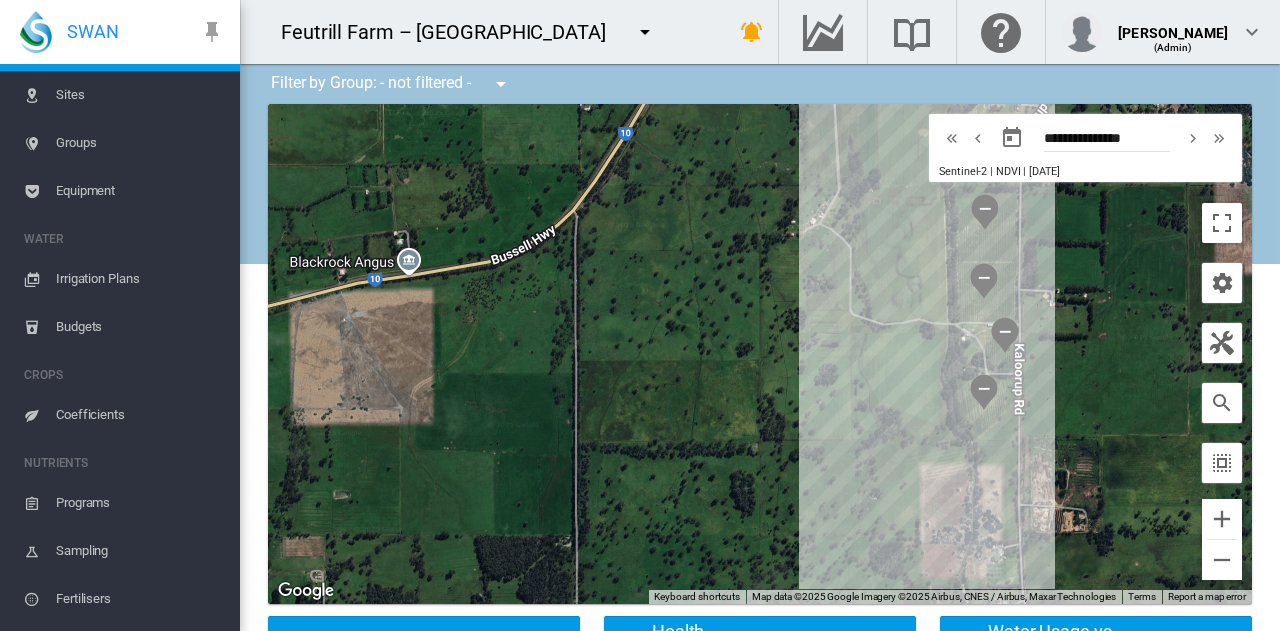 click on "Feutrill Farm – [GEOGRAPHIC_DATA]
100+ Project
Adelaide High School Demo SACA" at bounding box center [467, 32] 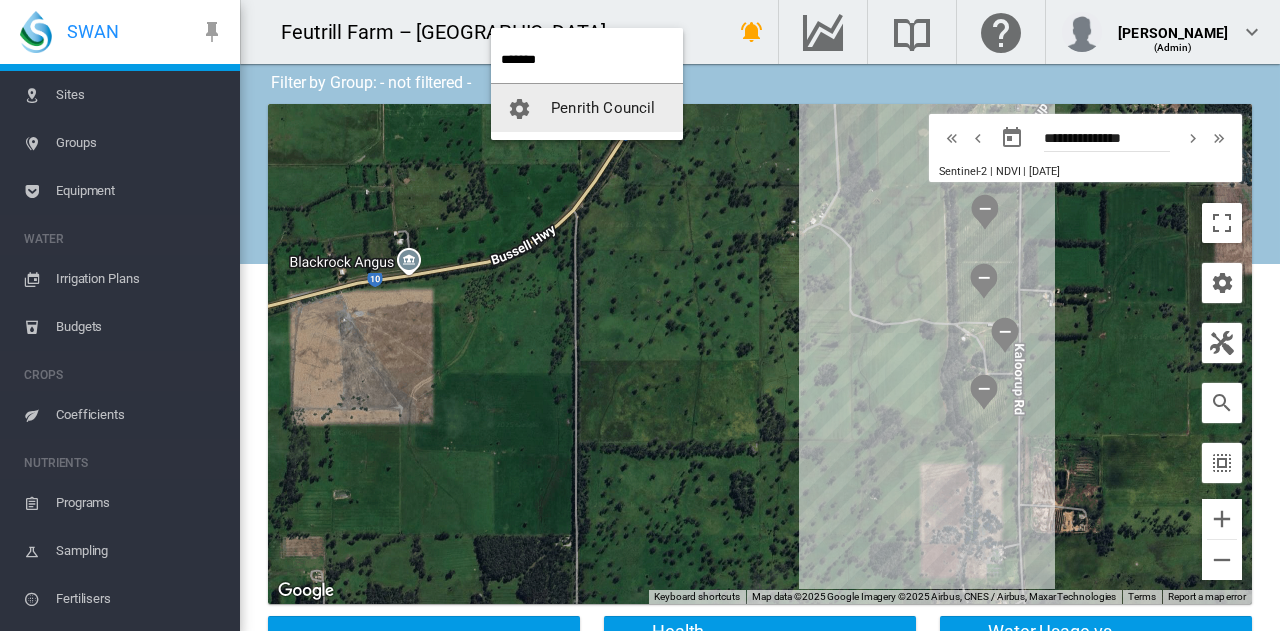 type on "*******" 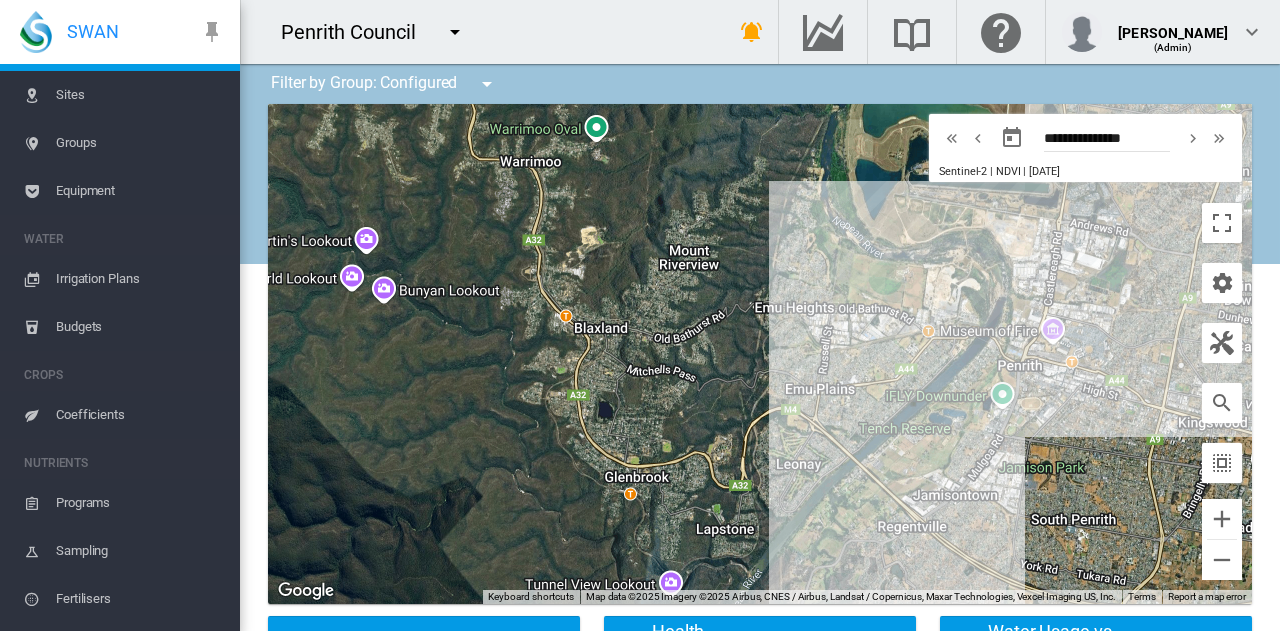 click on "Irrigation Plans" at bounding box center (140, 279) 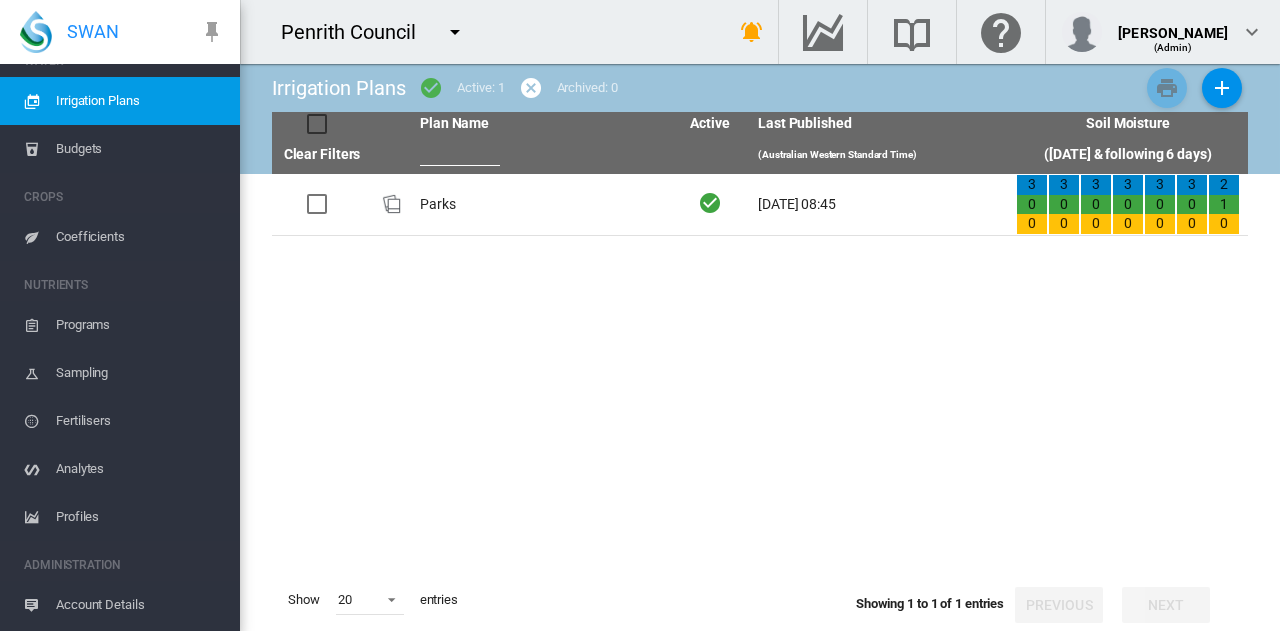 scroll, scrollTop: 304, scrollLeft: 0, axis: vertical 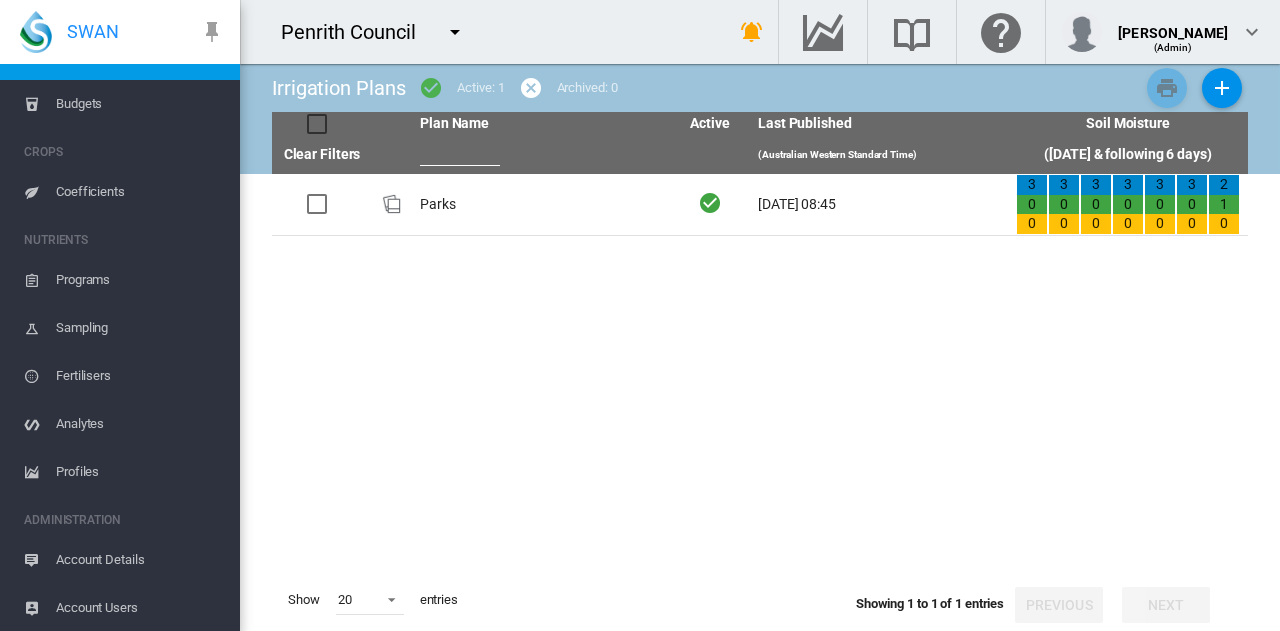 click on "Account Users" at bounding box center (140, 608) 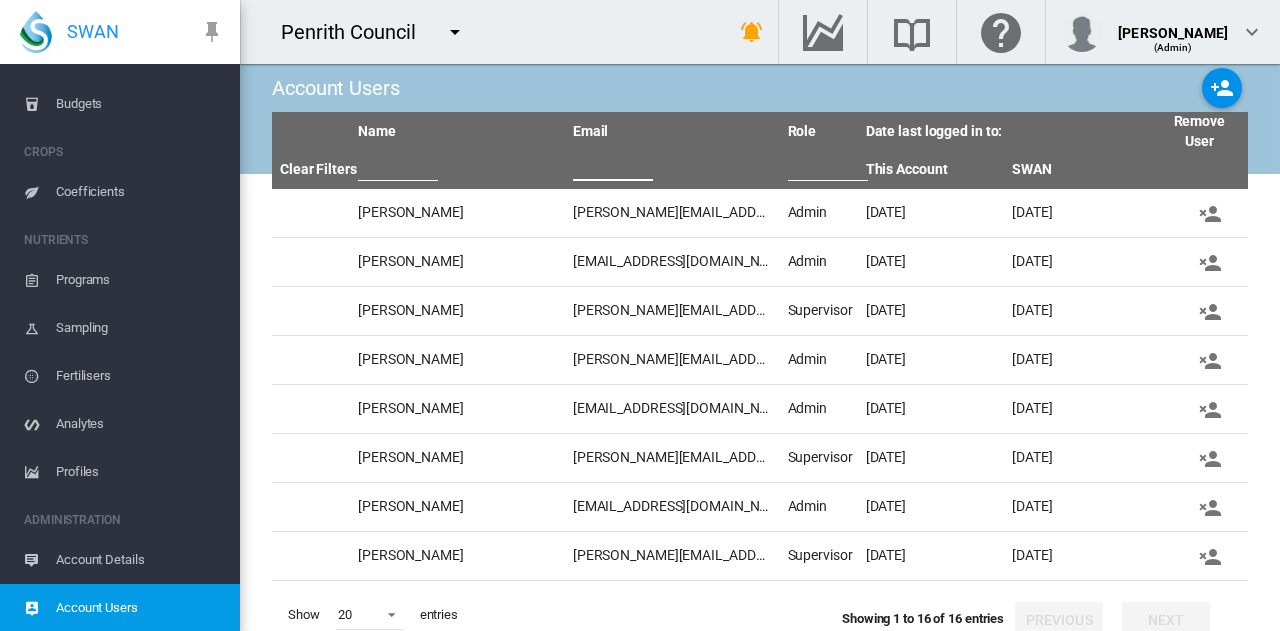 click at bounding box center (613, 166) 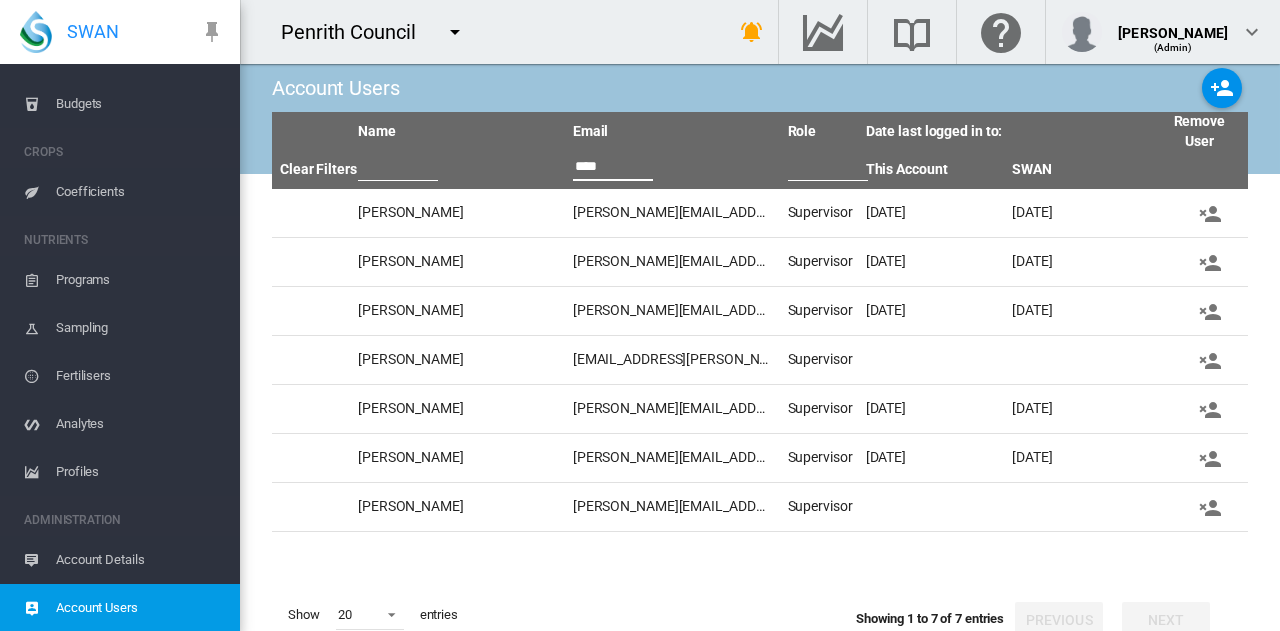scroll, scrollTop: 0, scrollLeft: 0, axis: both 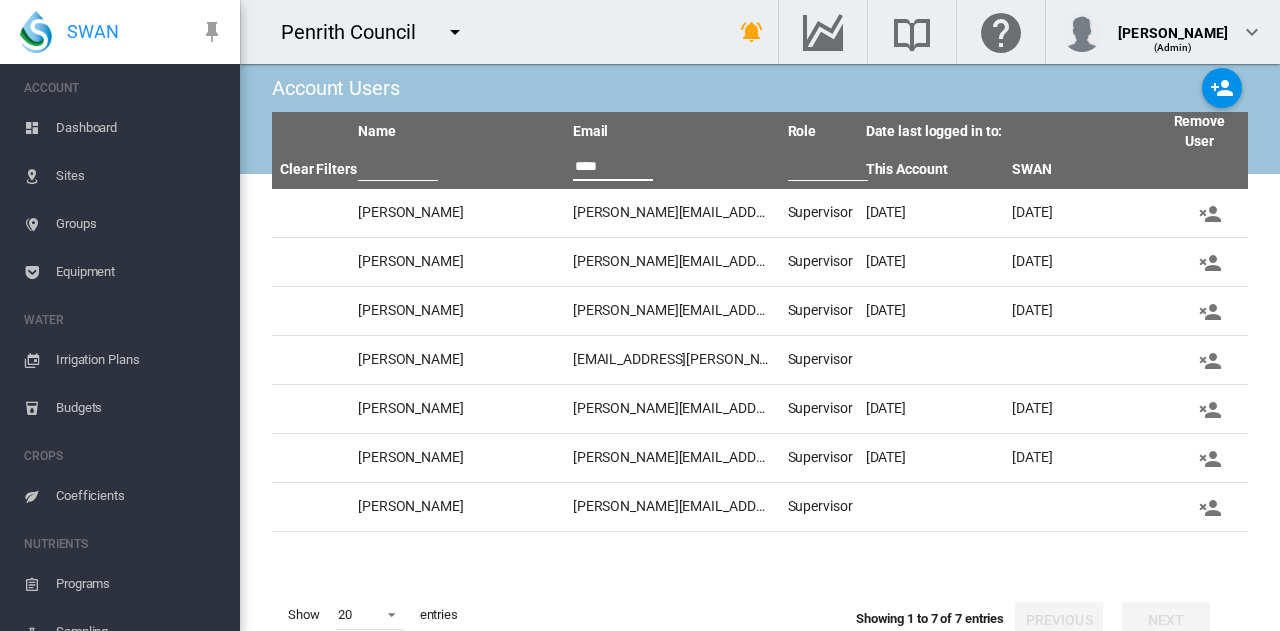 type on "****" 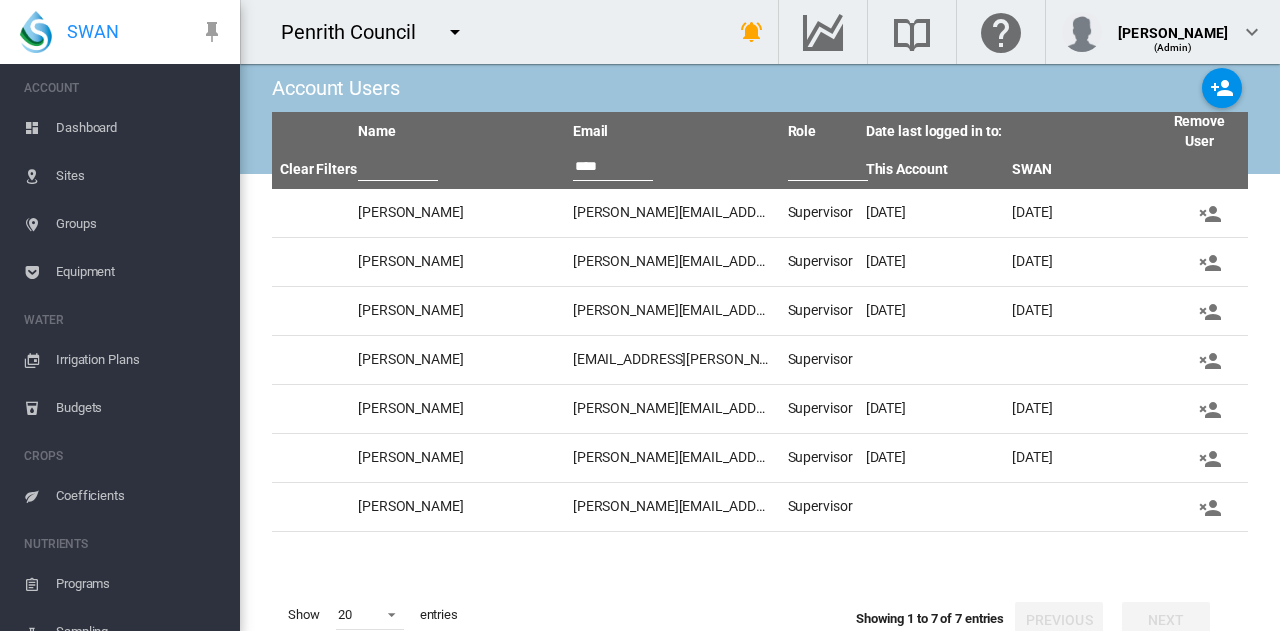 click on "Sites" at bounding box center (140, 176) 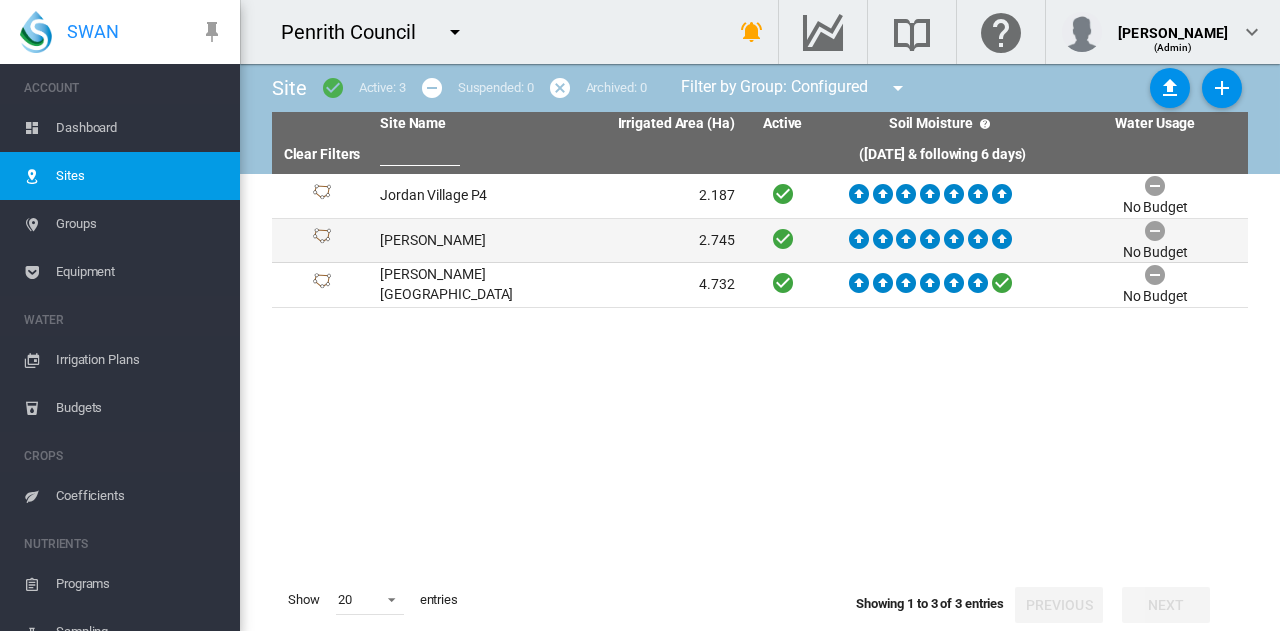 click on "[PERSON_NAME]" at bounding box center [464, 241] 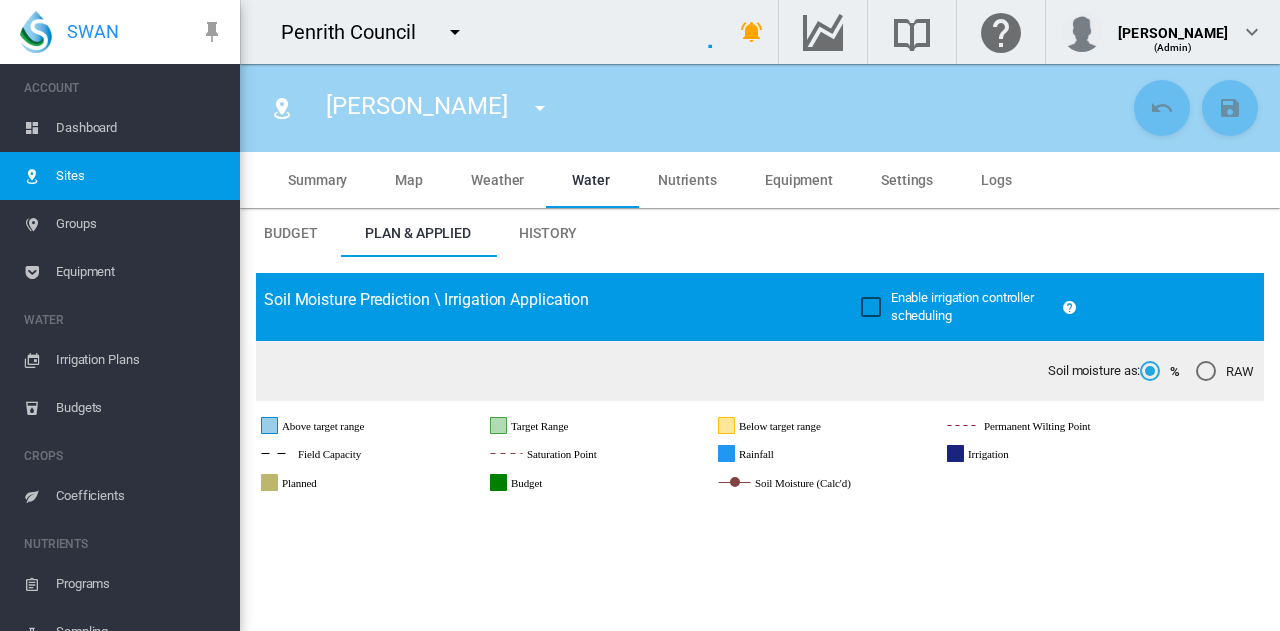 click on "History" at bounding box center (548, 233) 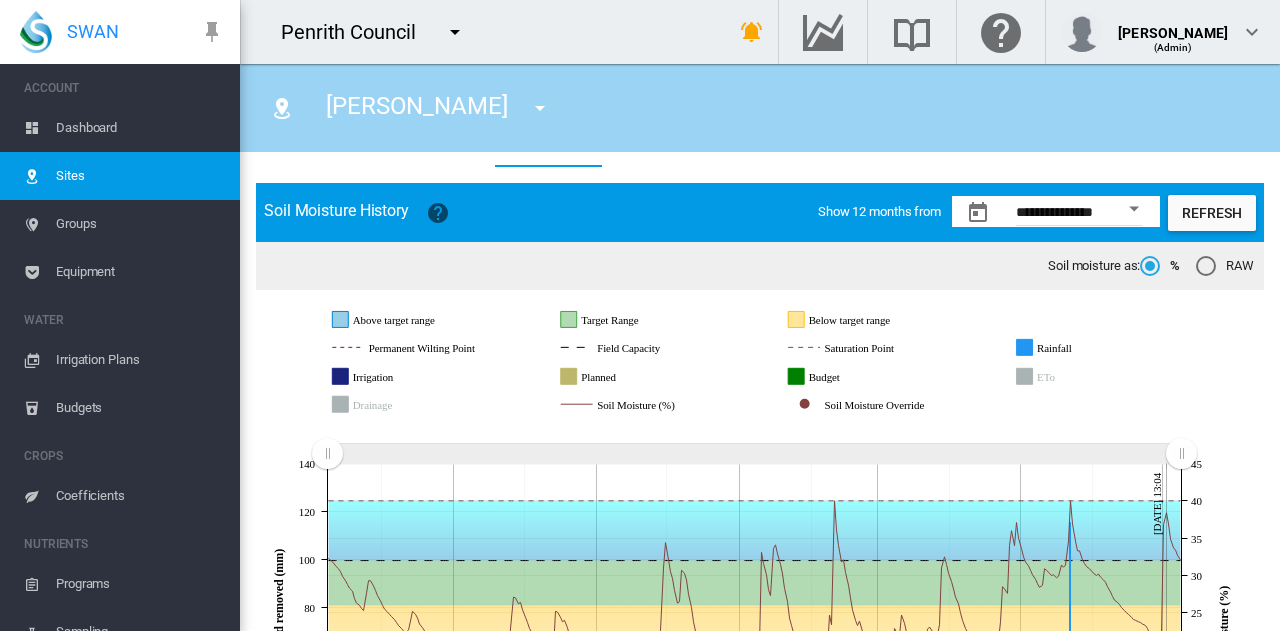 scroll, scrollTop: 0, scrollLeft: 0, axis: both 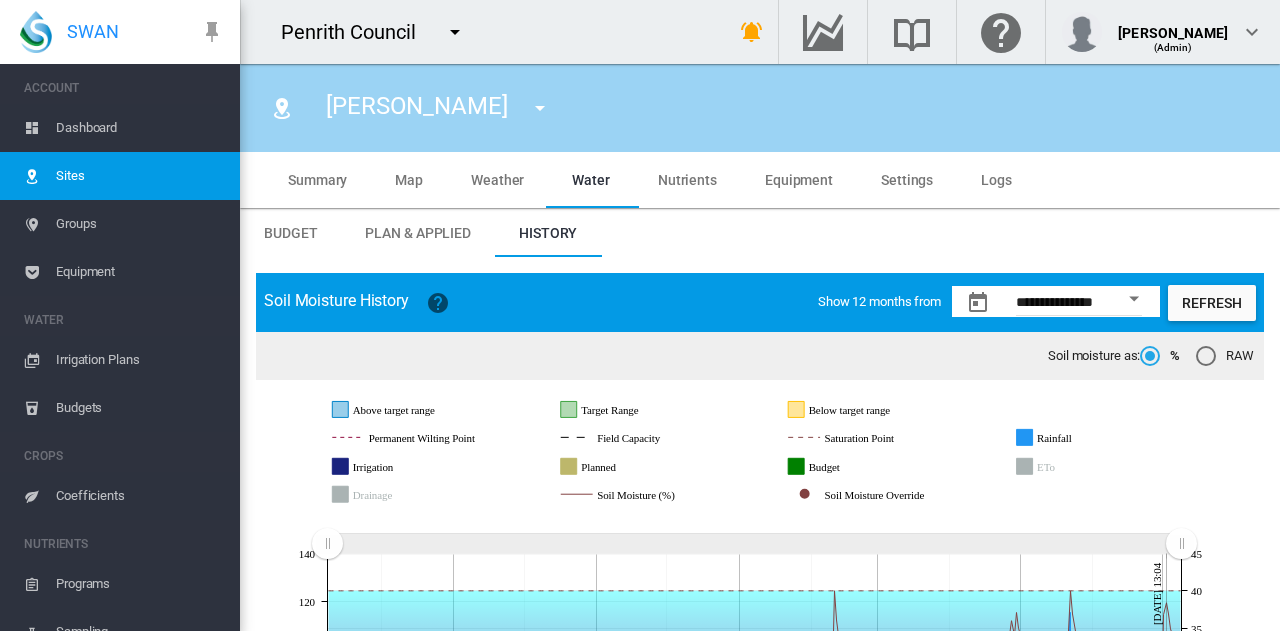 click on "Plan & Applied" at bounding box center [418, 233] 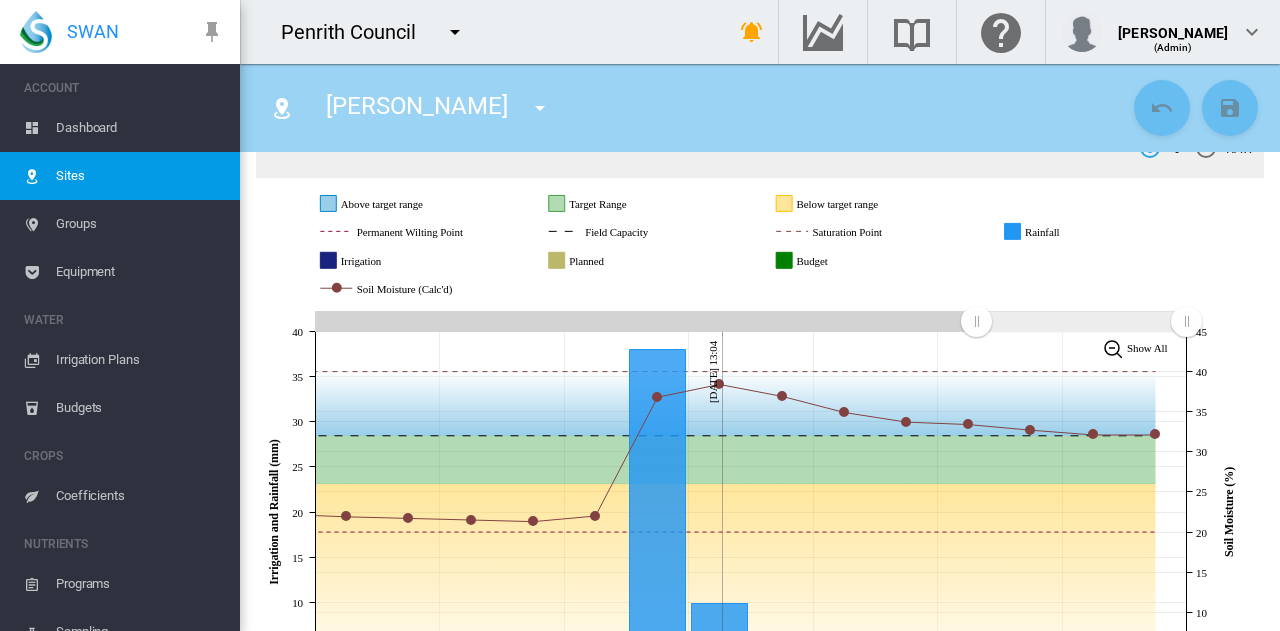 scroll, scrollTop: 396, scrollLeft: 0, axis: vertical 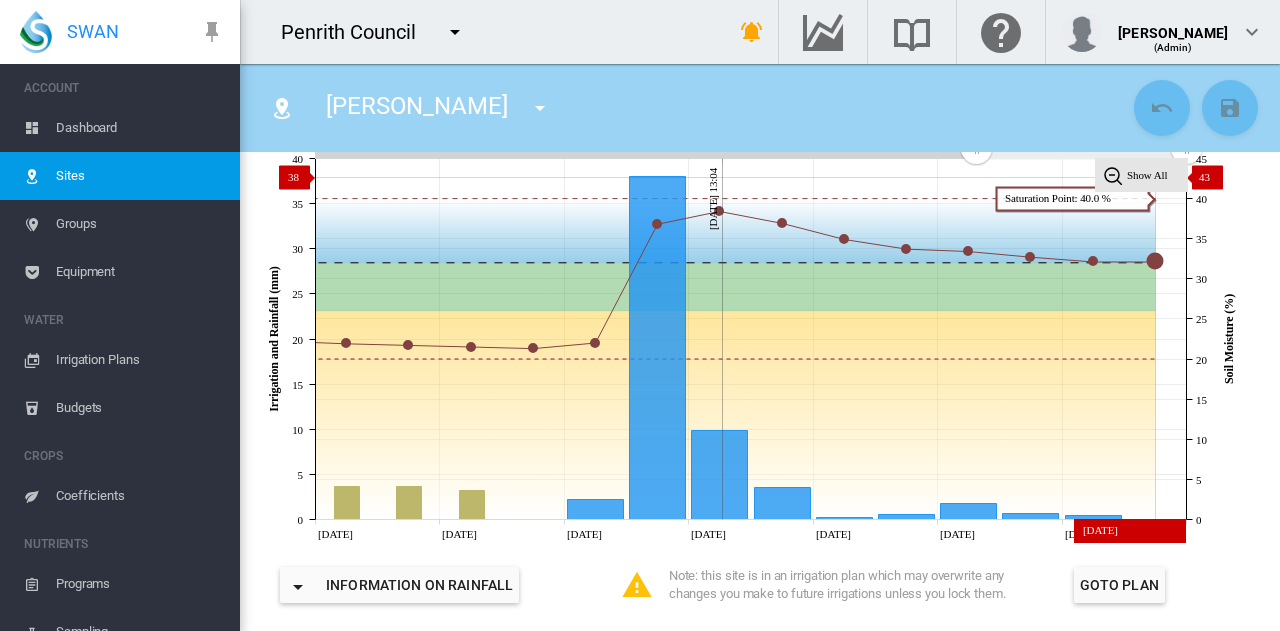 click on "Show All" 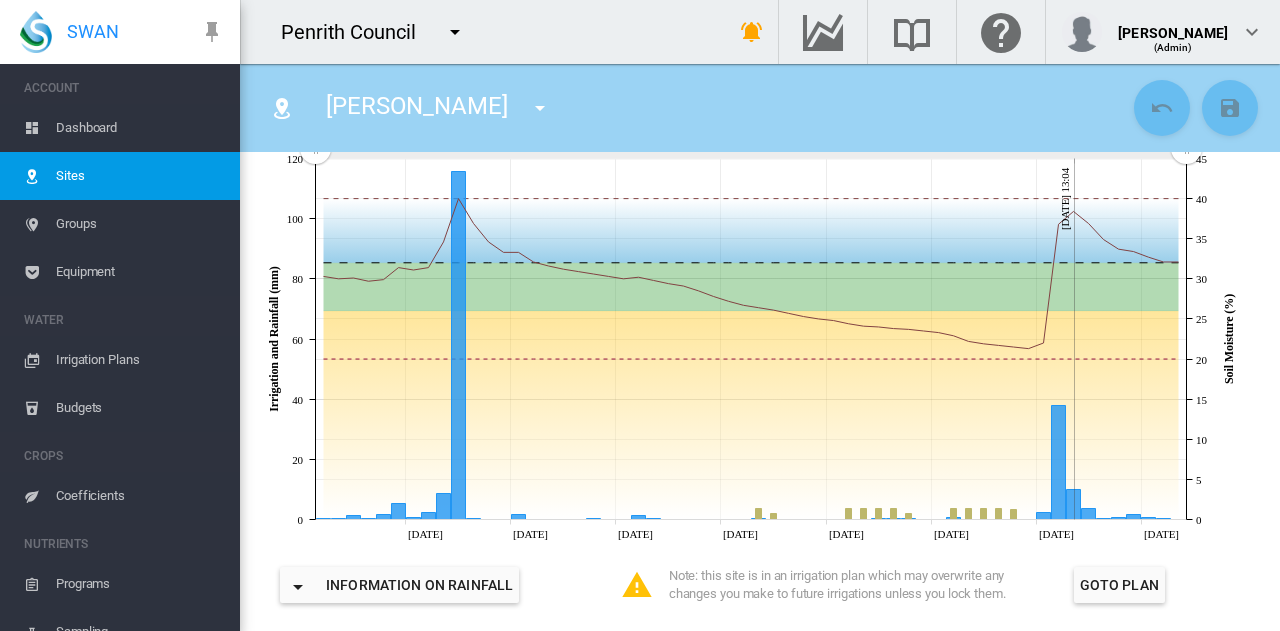 click at bounding box center (540, 108) 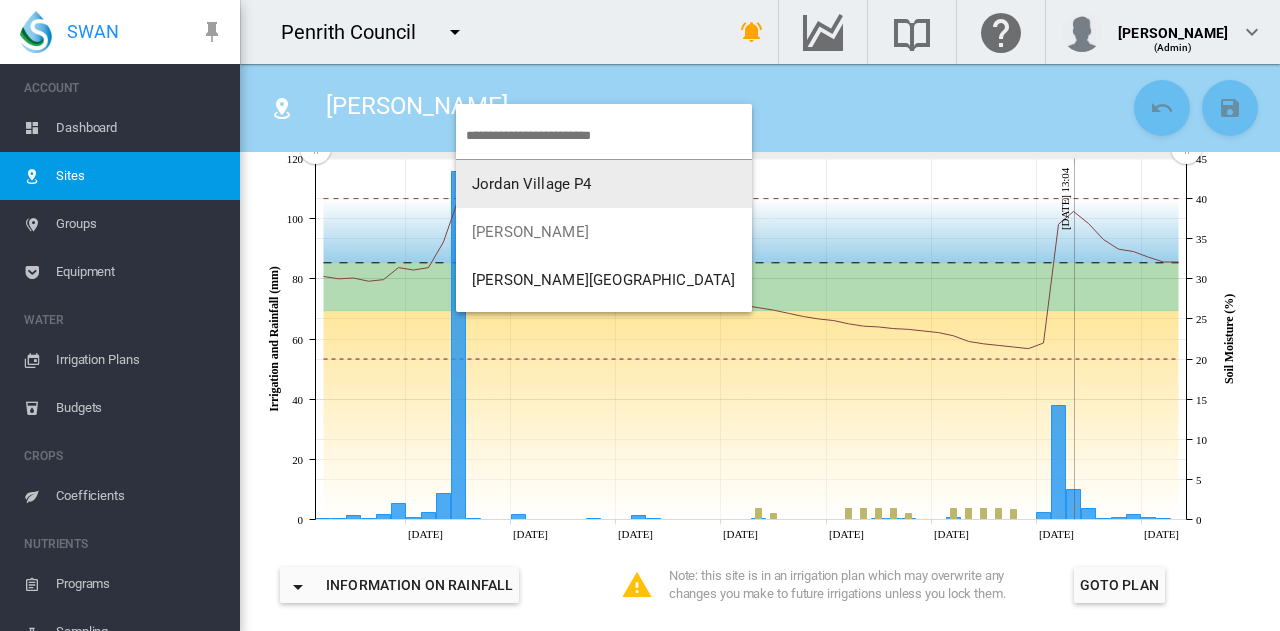 drag, startPoint x: 502, startPoint y: 181, endPoint x: 518, endPoint y: 180, distance: 16.03122 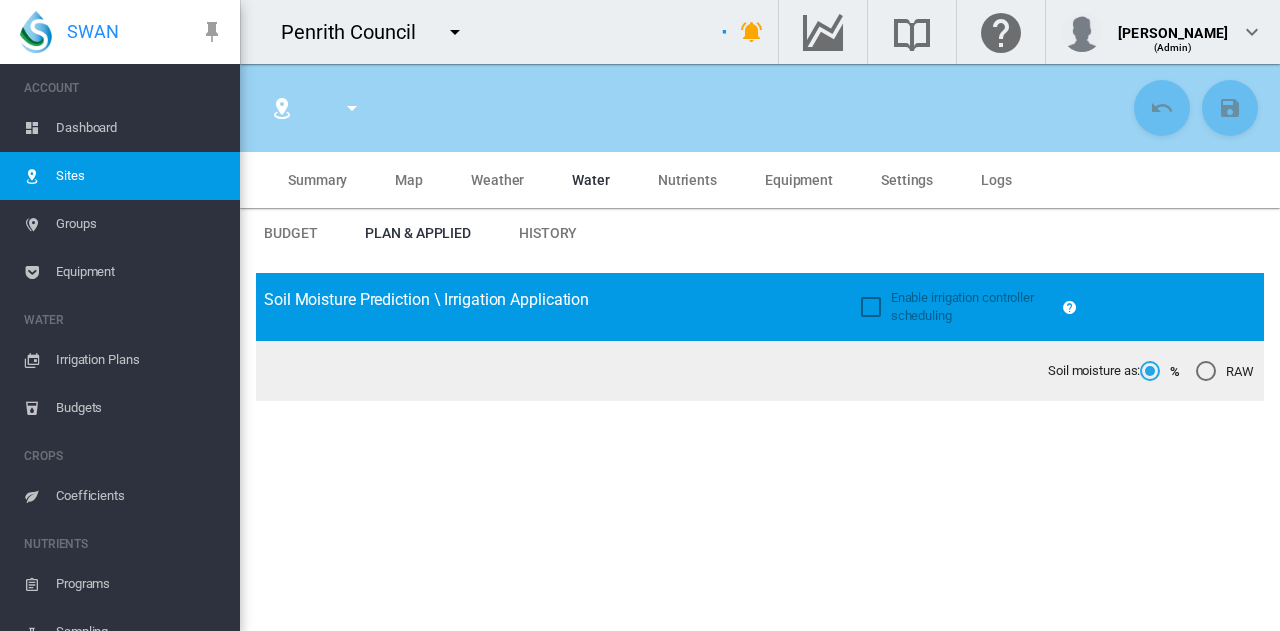type on "**********" 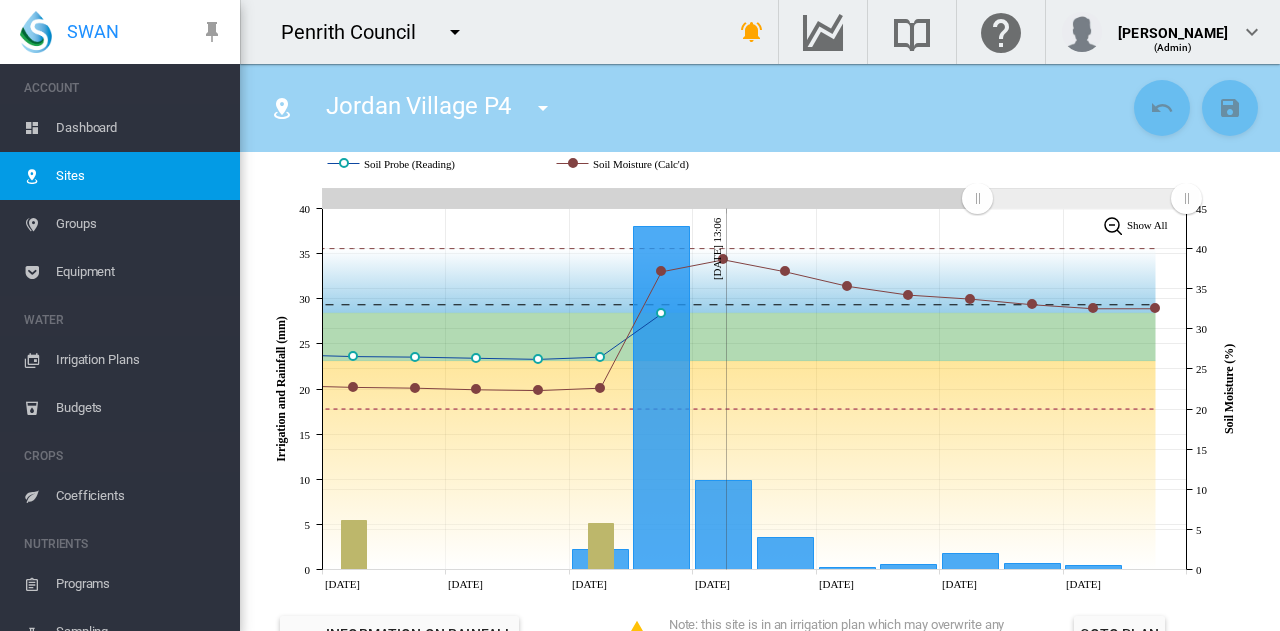 scroll, scrollTop: 348, scrollLeft: 0, axis: vertical 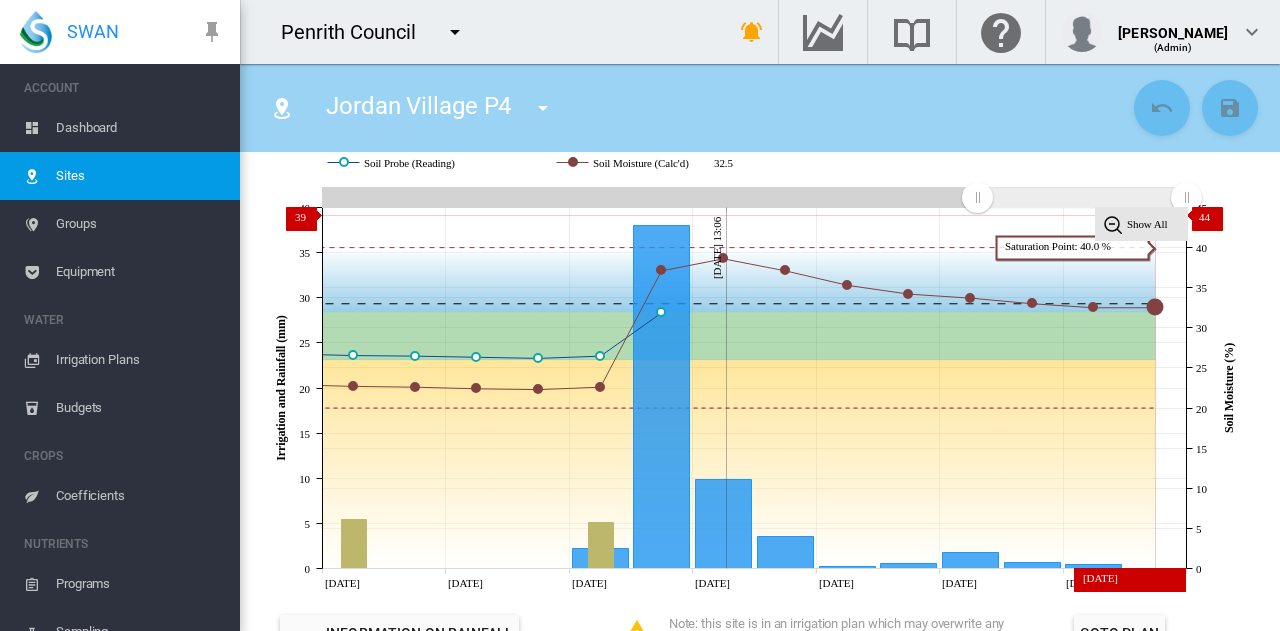click 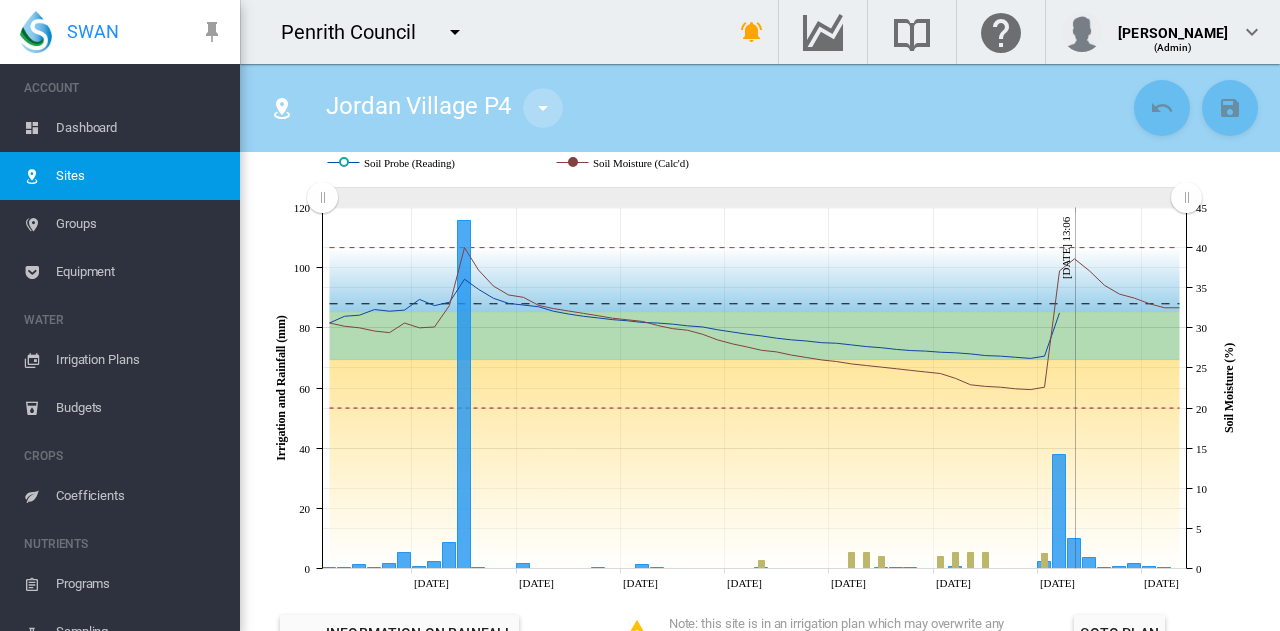 click at bounding box center (543, 108) 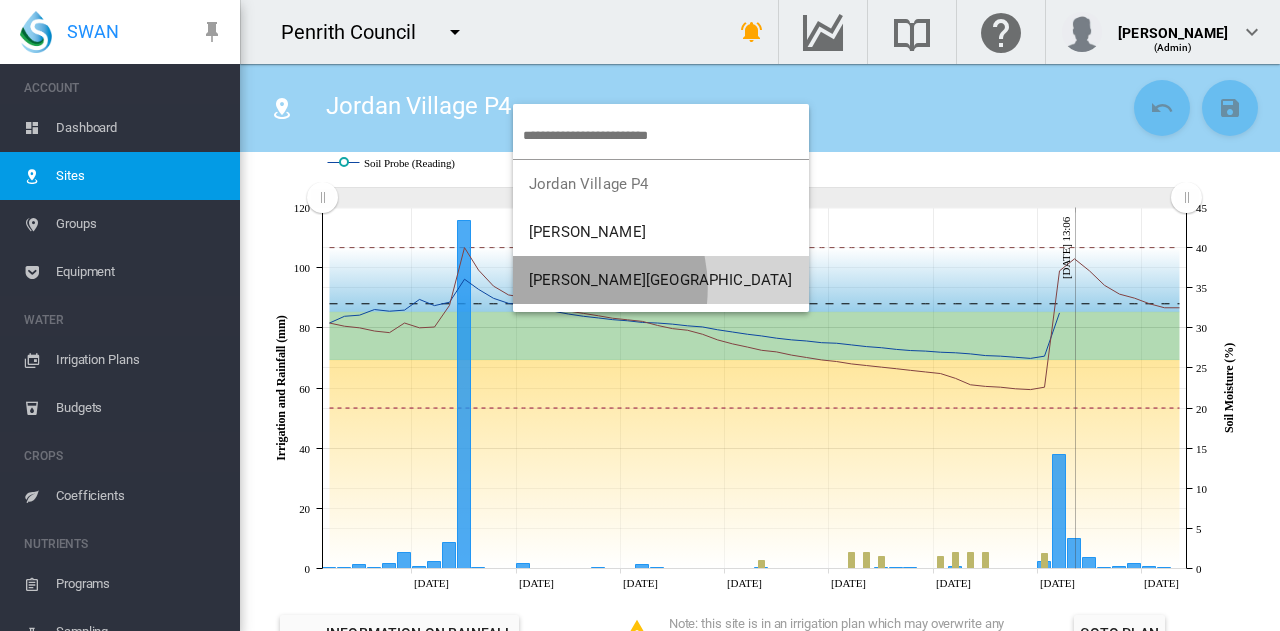 click on "[PERSON_NAME][GEOGRAPHIC_DATA]" at bounding box center [661, 280] 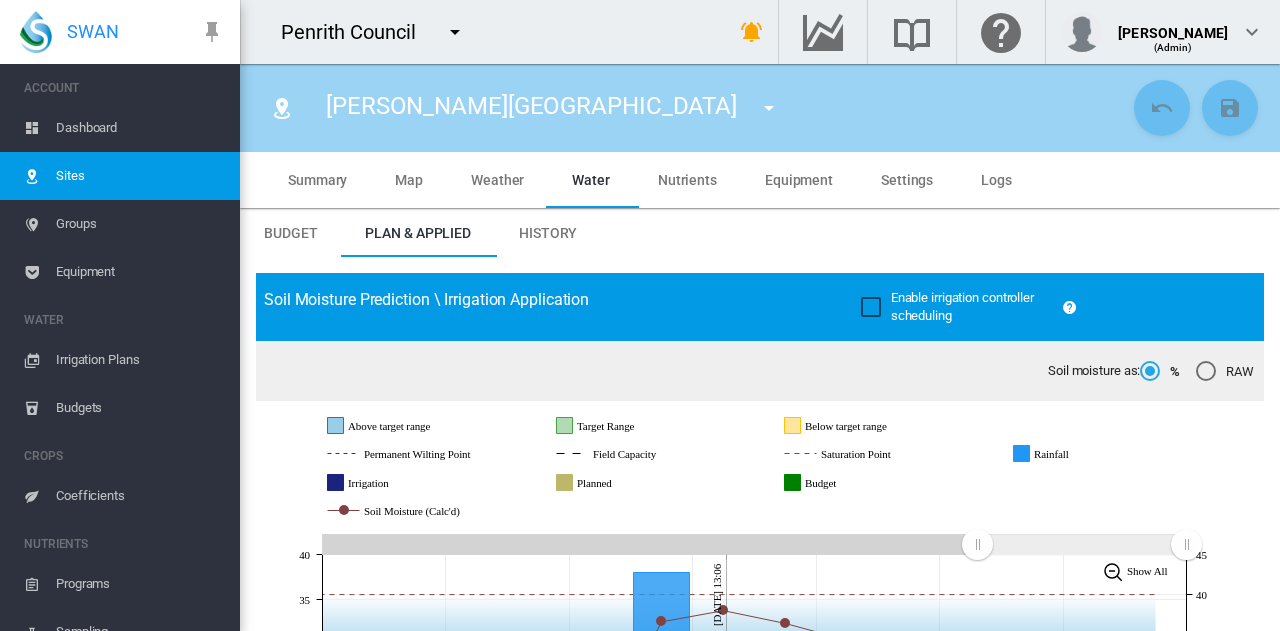 scroll, scrollTop: 313, scrollLeft: 0, axis: vertical 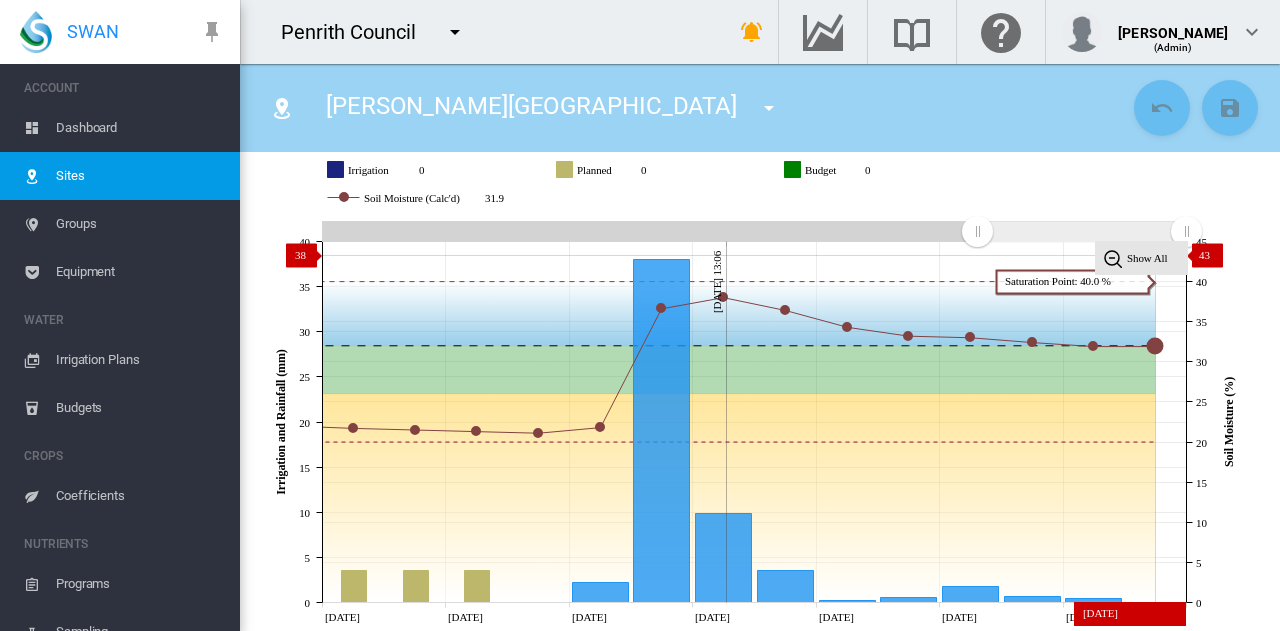 click on "Show All" 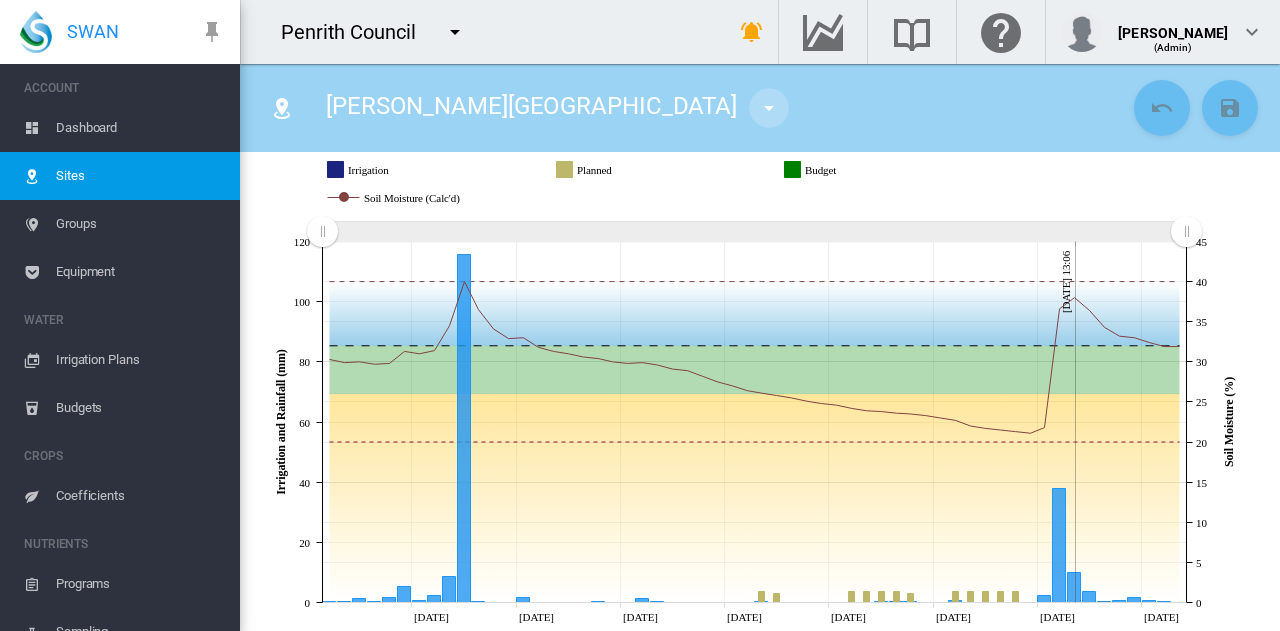 click at bounding box center [769, 108] 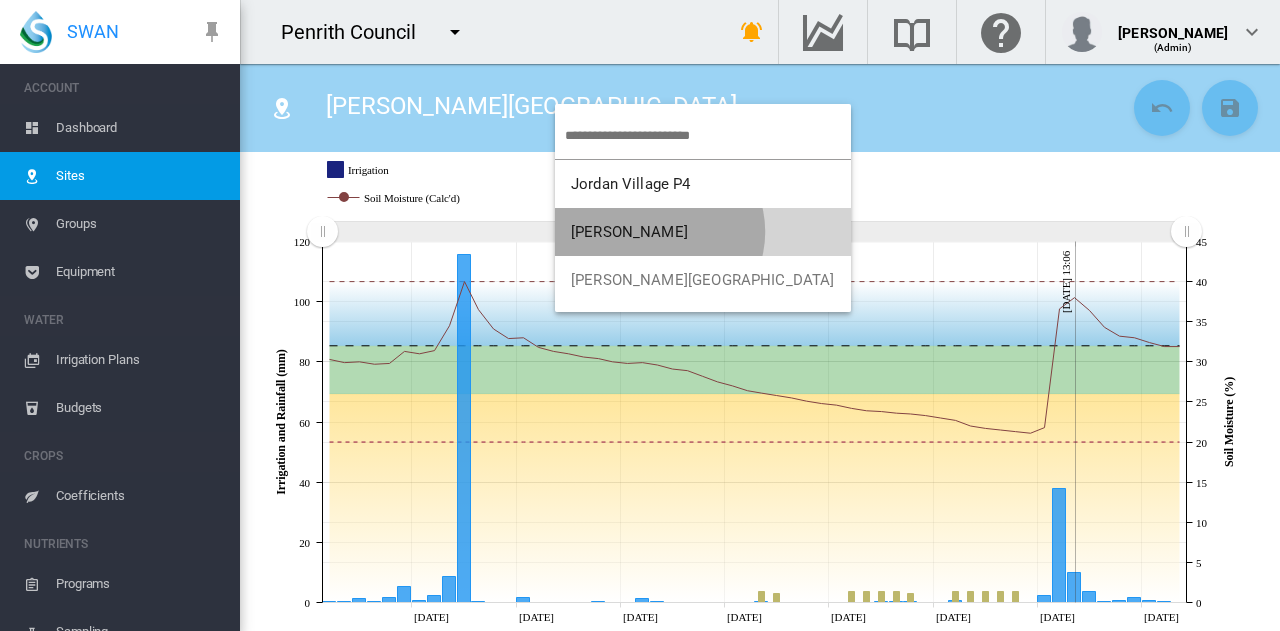 click on "[PERSON_NAME]" at bounding box center [703, 232] 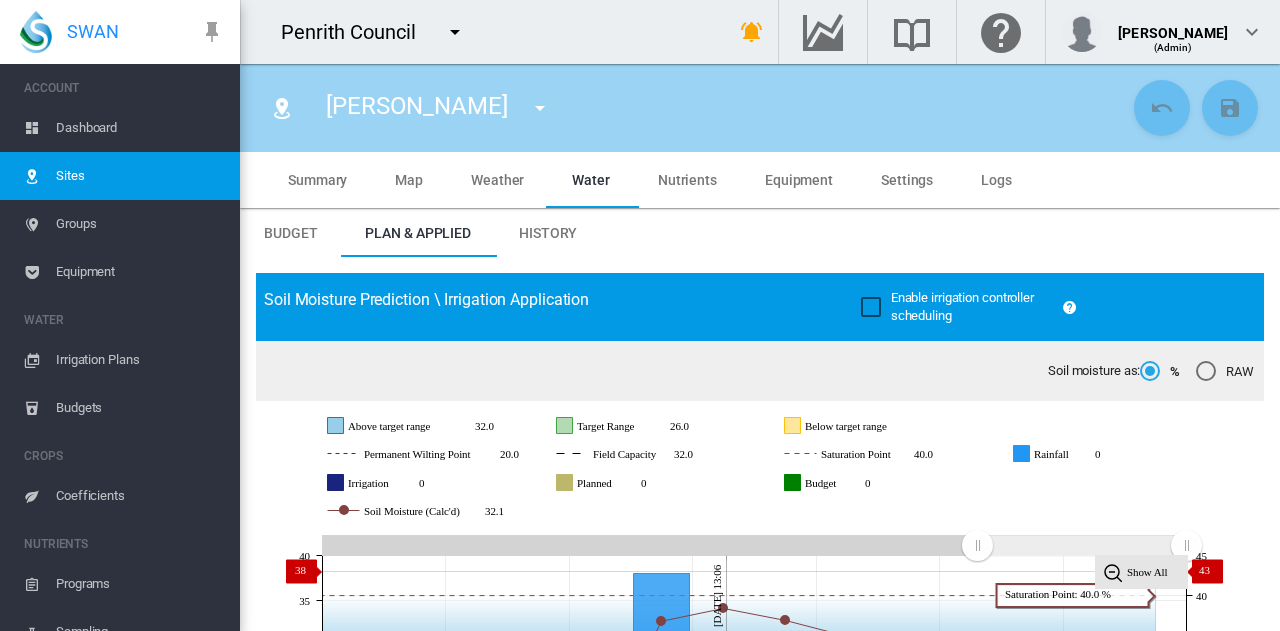 click on "Show All" 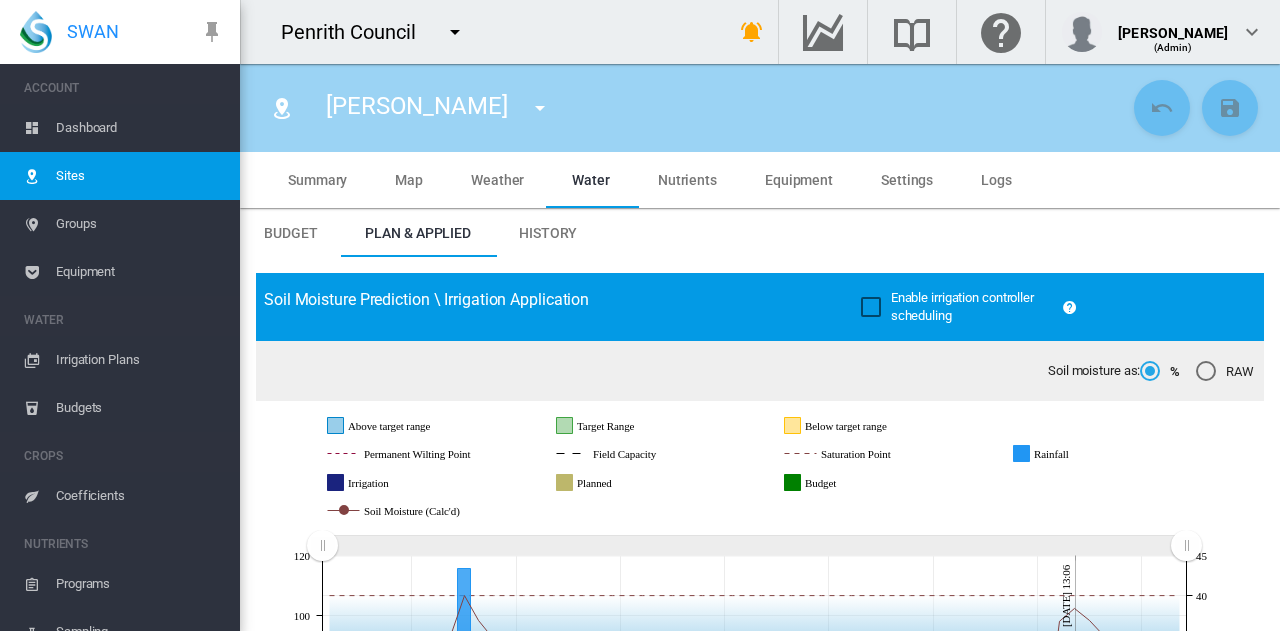 scroll, scrollTop: 388, scrollLeft: 0, axis: vertical 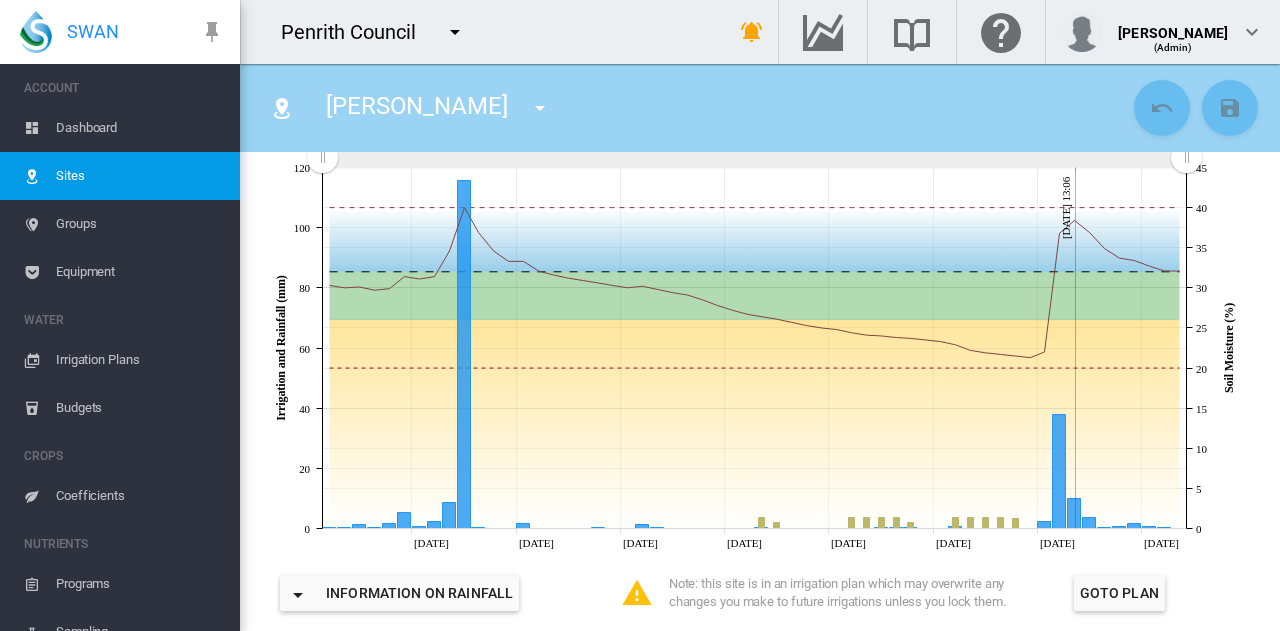 click at bounding box center (540, 108) 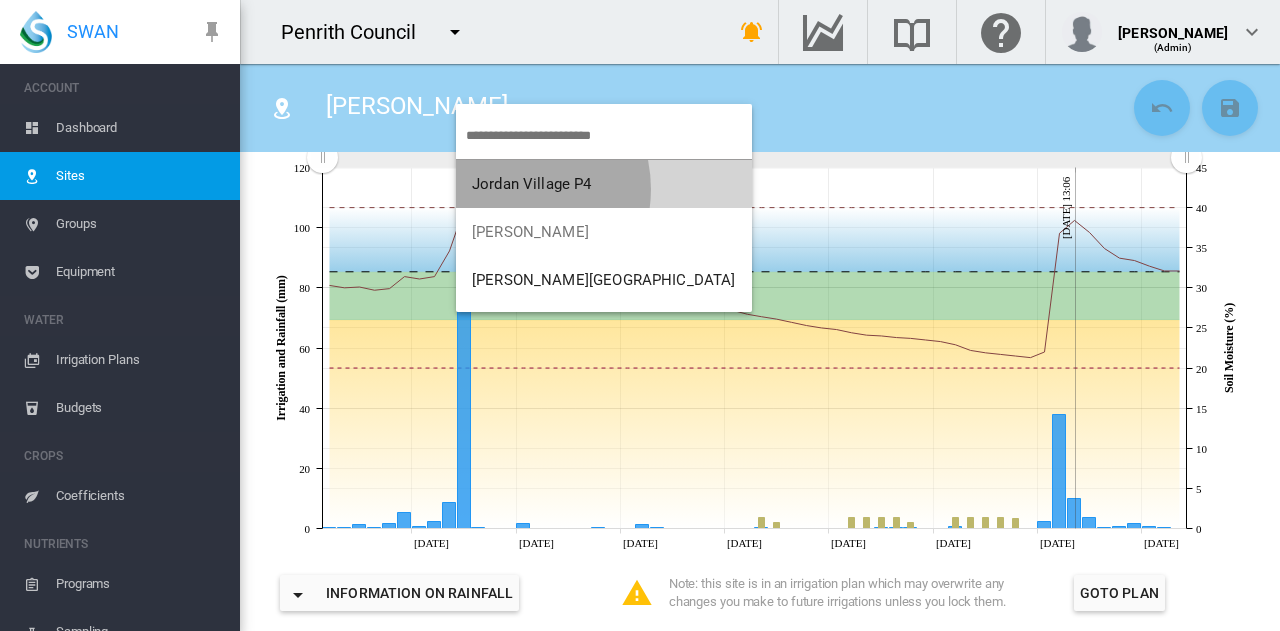 click on "Jordan Village P4" at bounding box center (532, 184) 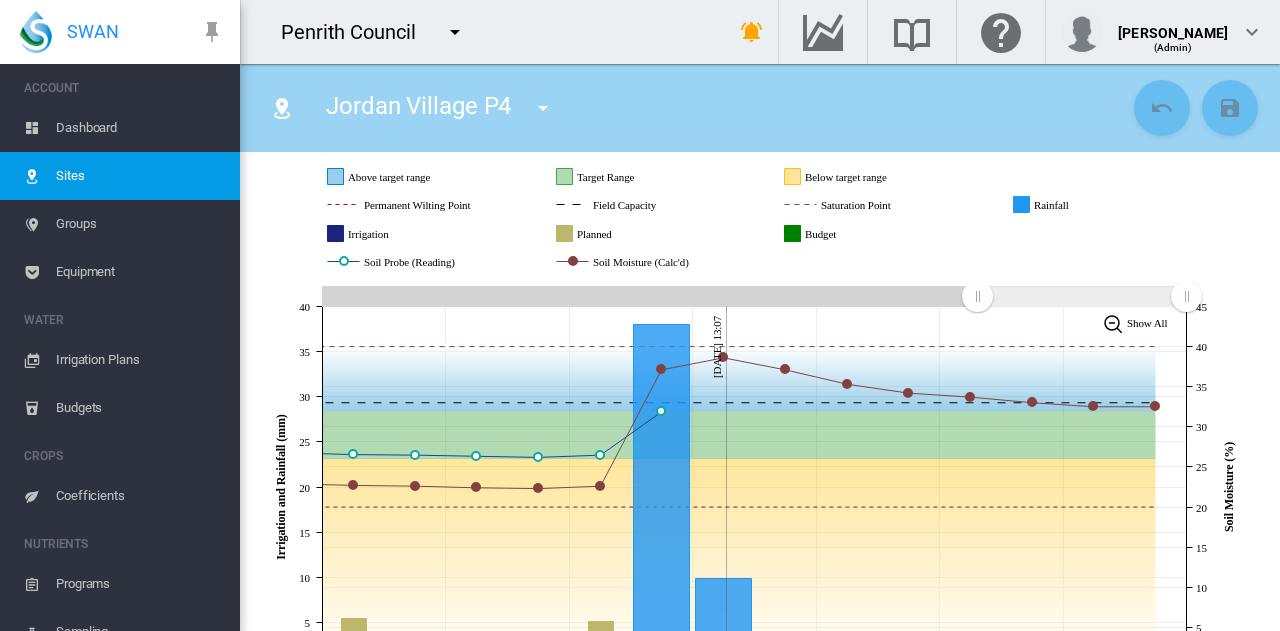scroll, scrollTop: 335, scrollLeft: 0, axis: vertical 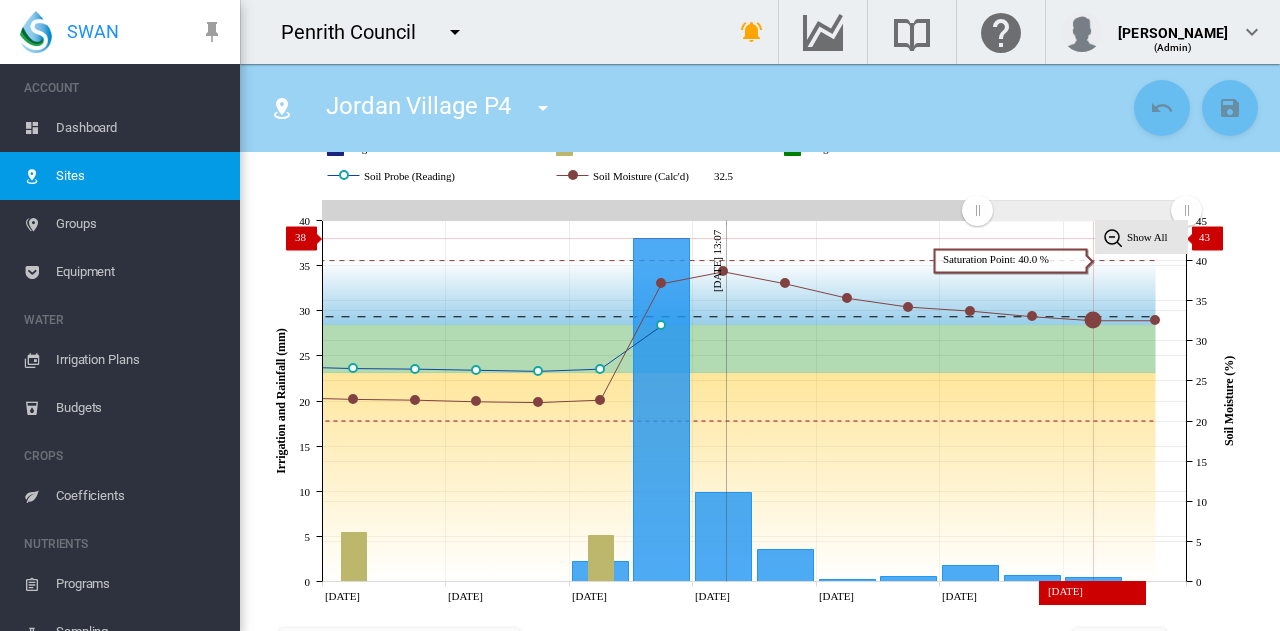 click 